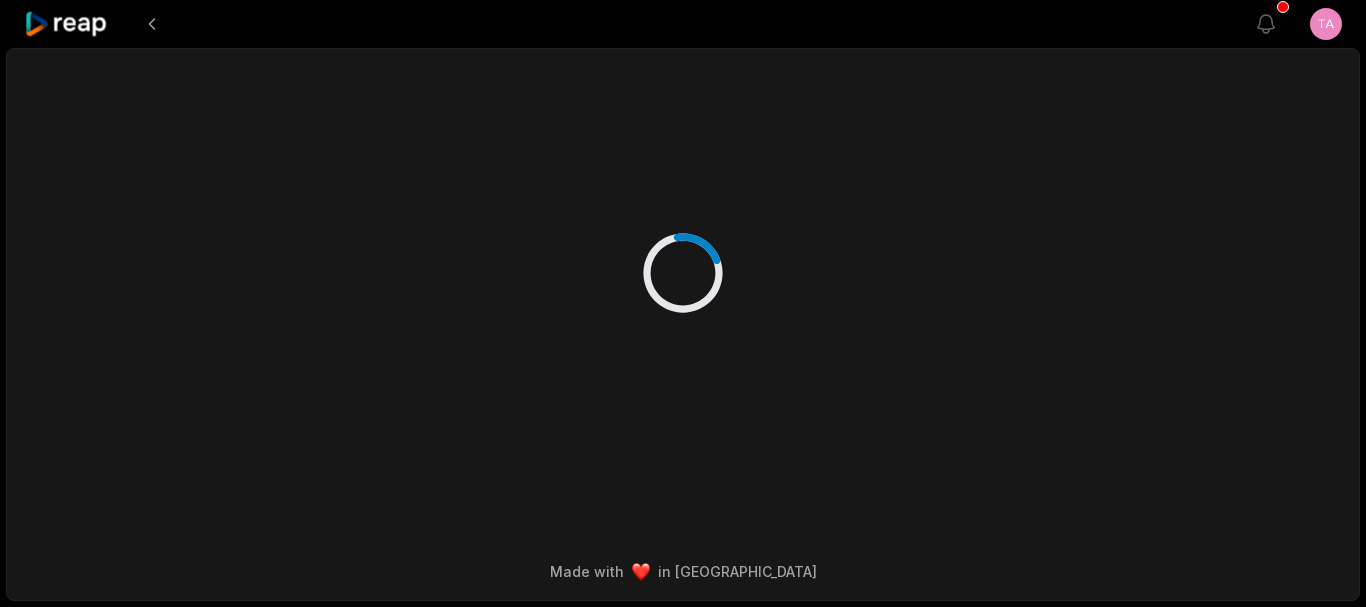 scroll, scrollTop: 0, scrollLeft: 0, axis: both 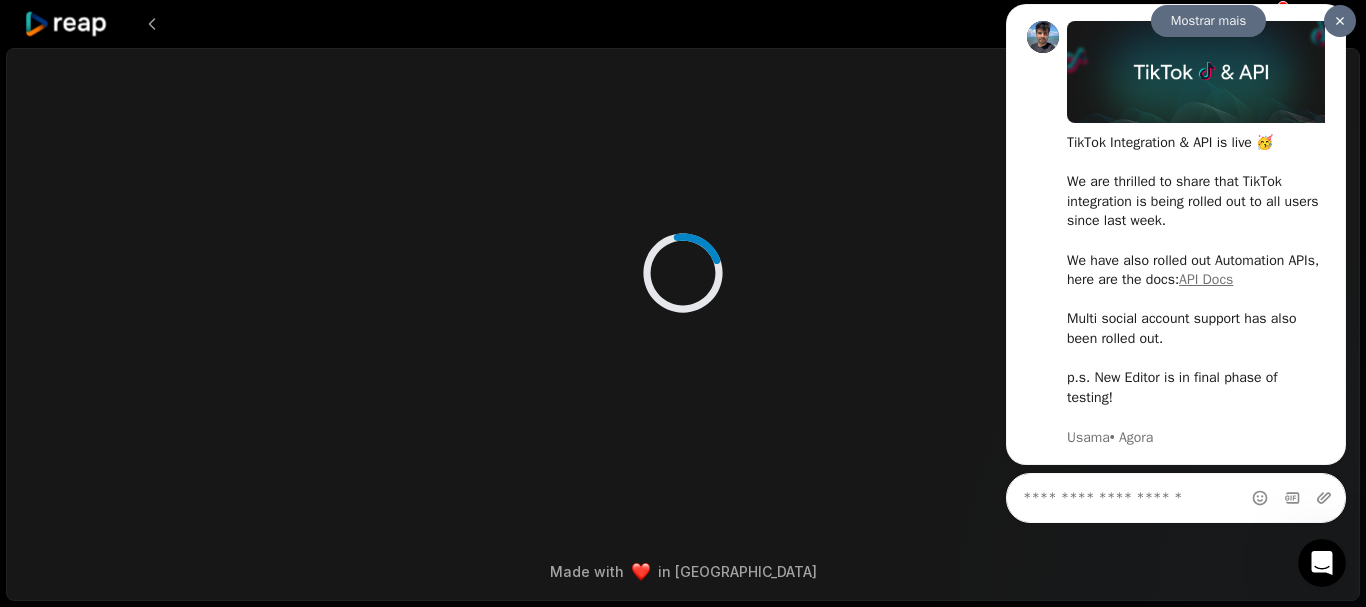 click at bounding box center (1340, 21) 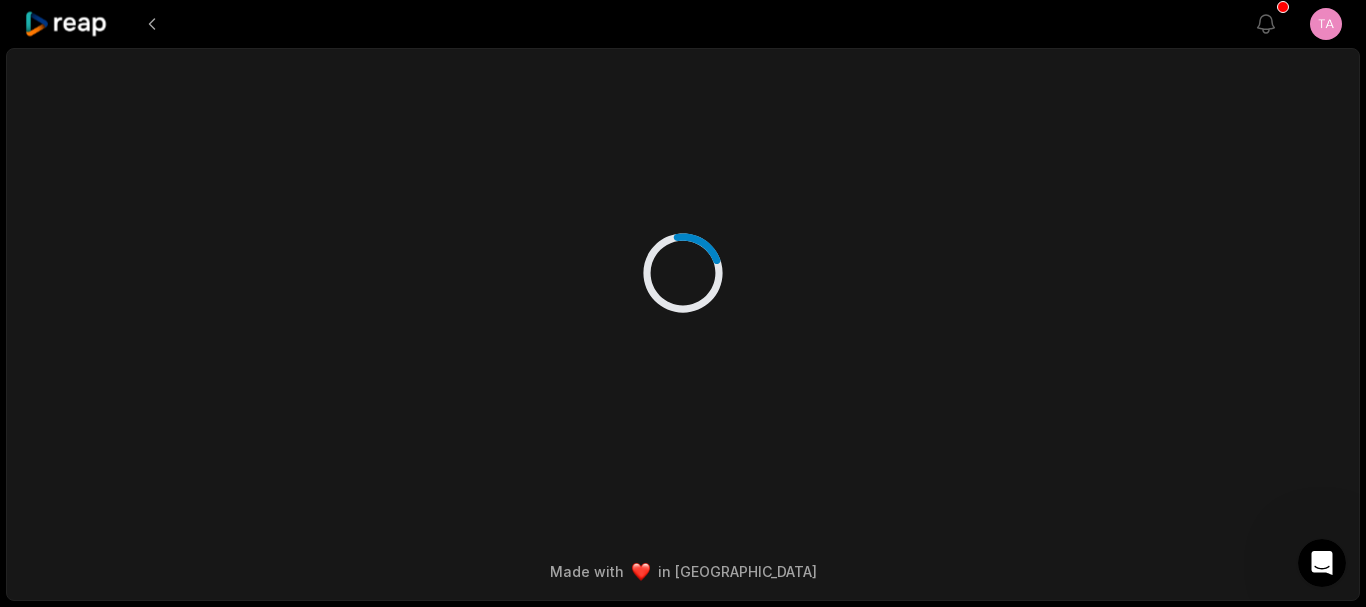 click 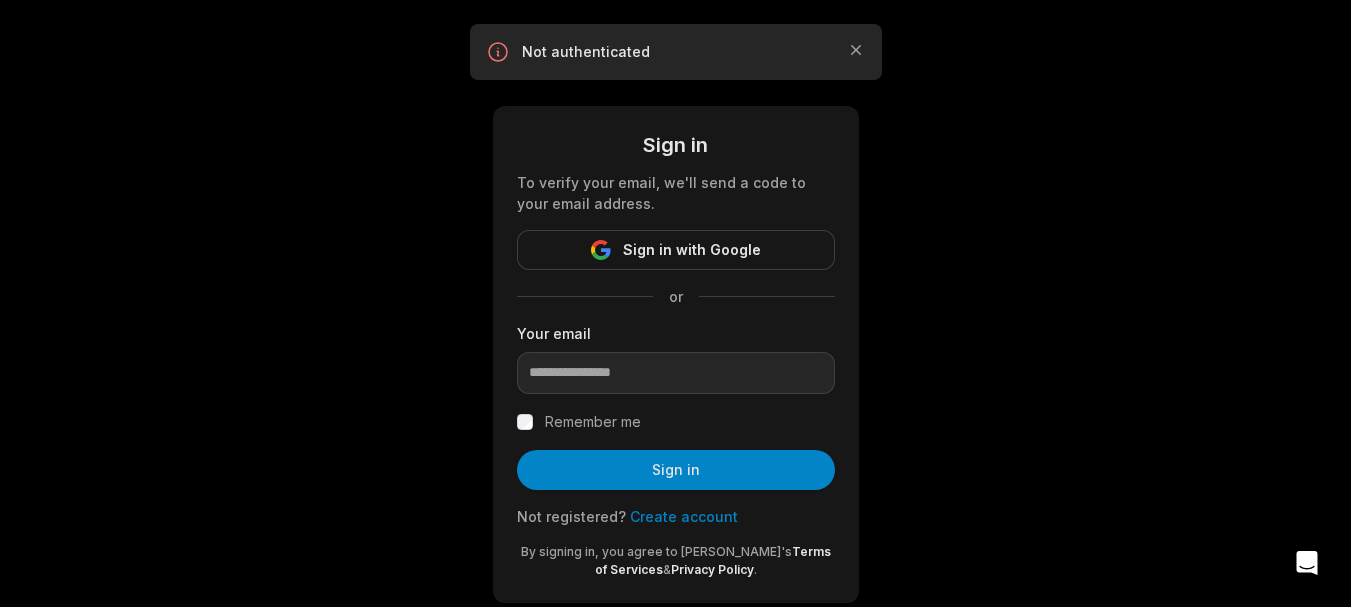 scroll, scrollTop: 44, scrollLeft: 0, axis: vertical 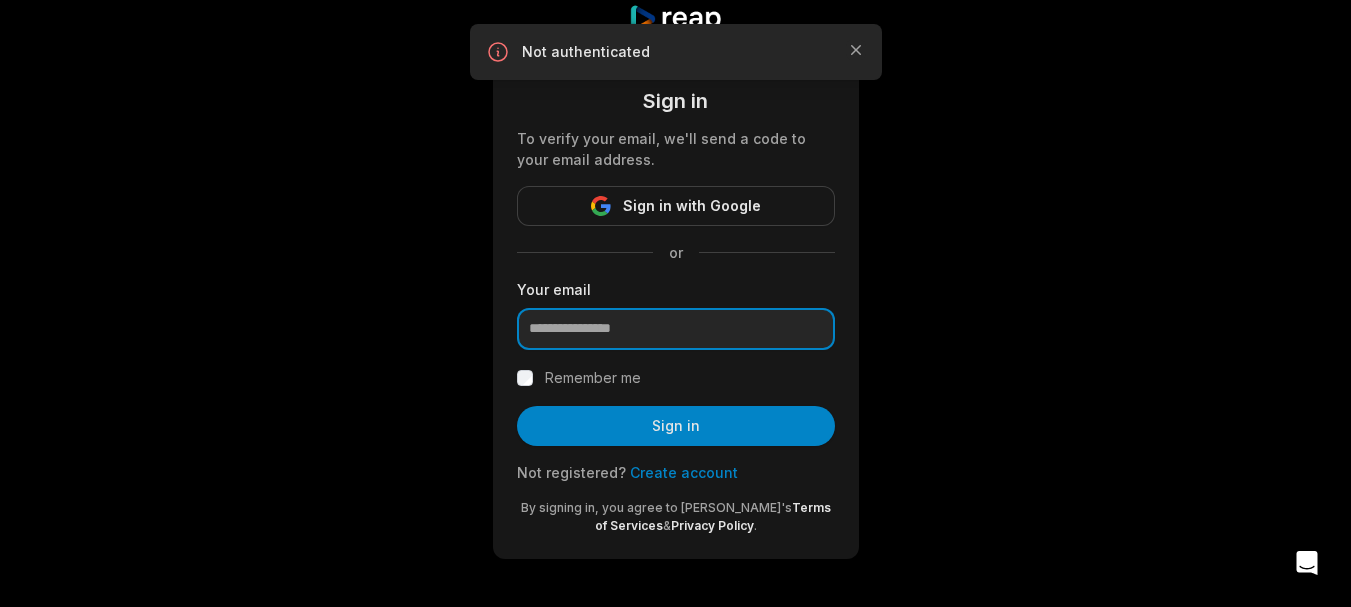 click at bounding box center [676, 329] 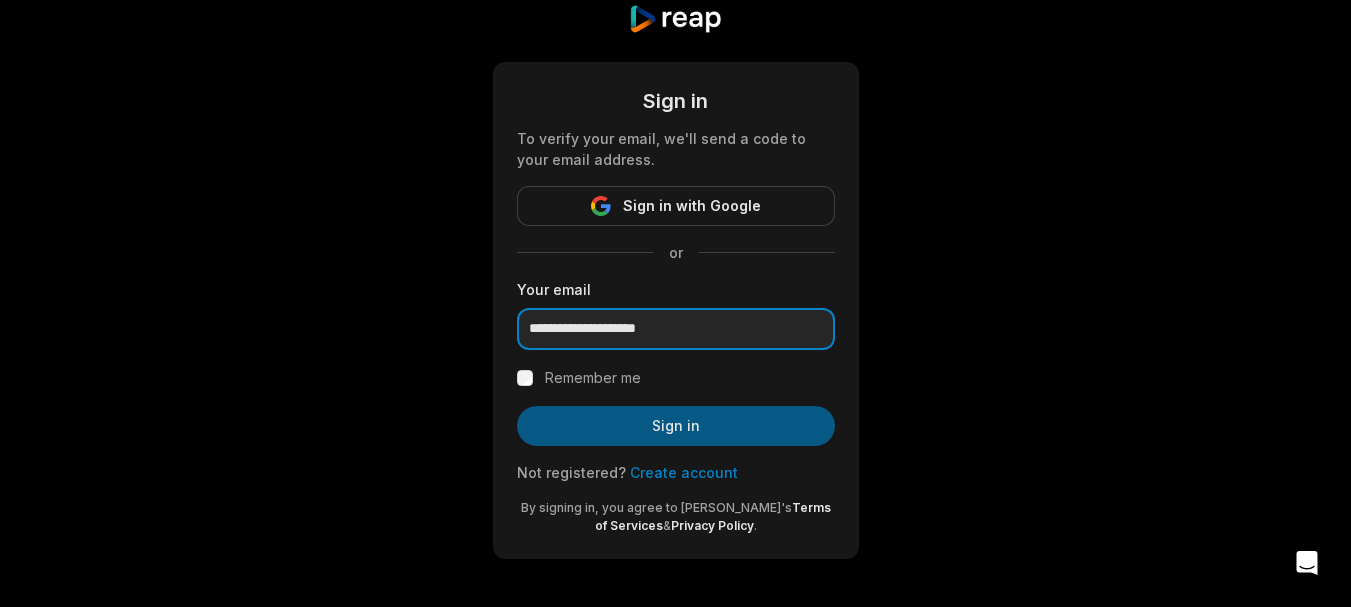 type on "**********" 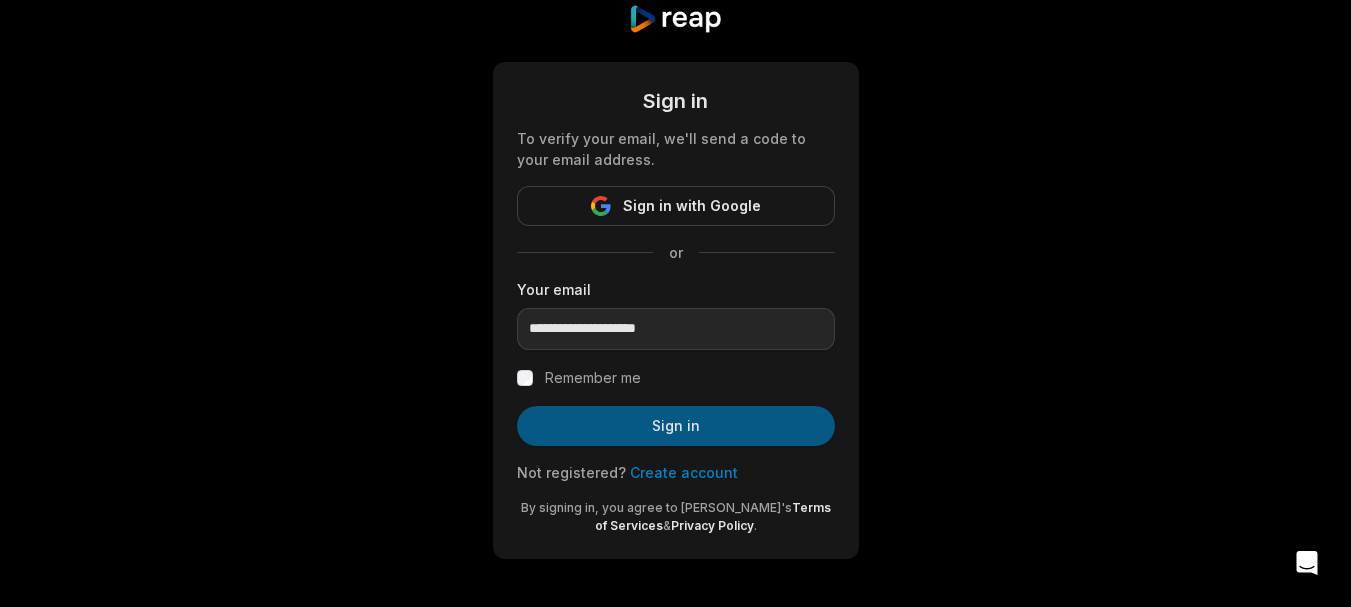 click on "Sign in" at bounding box center (676, 426) 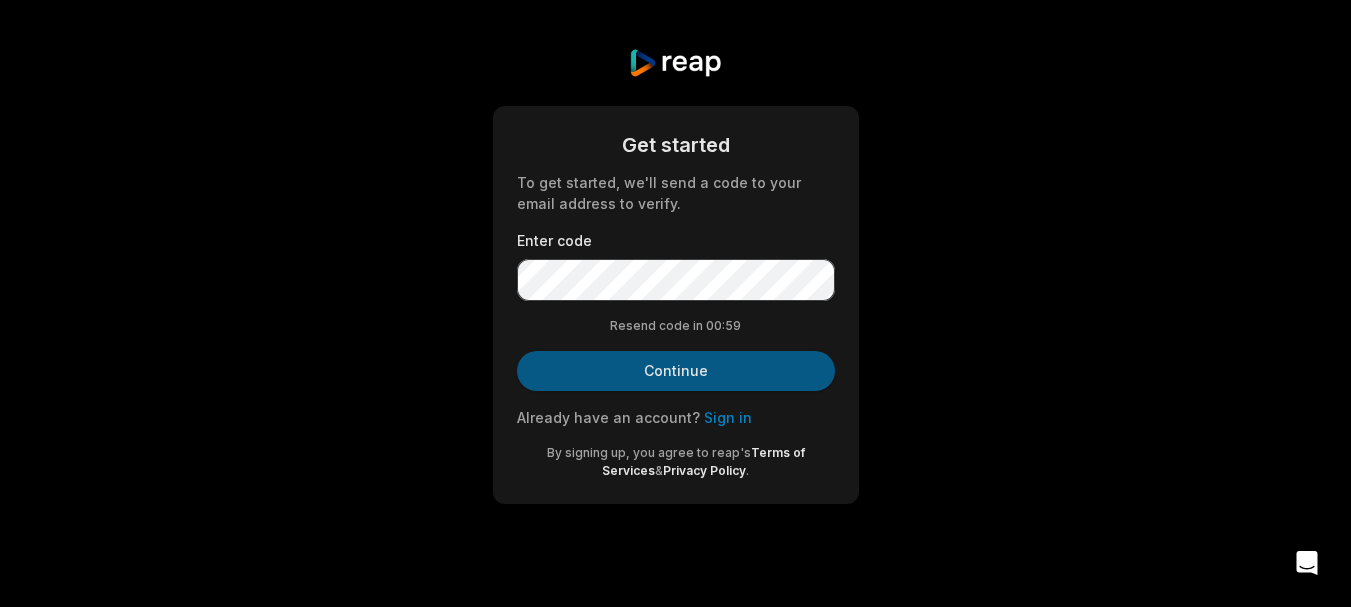 scroll, scrollTop: 0, scrollLeft: 0, axis: both 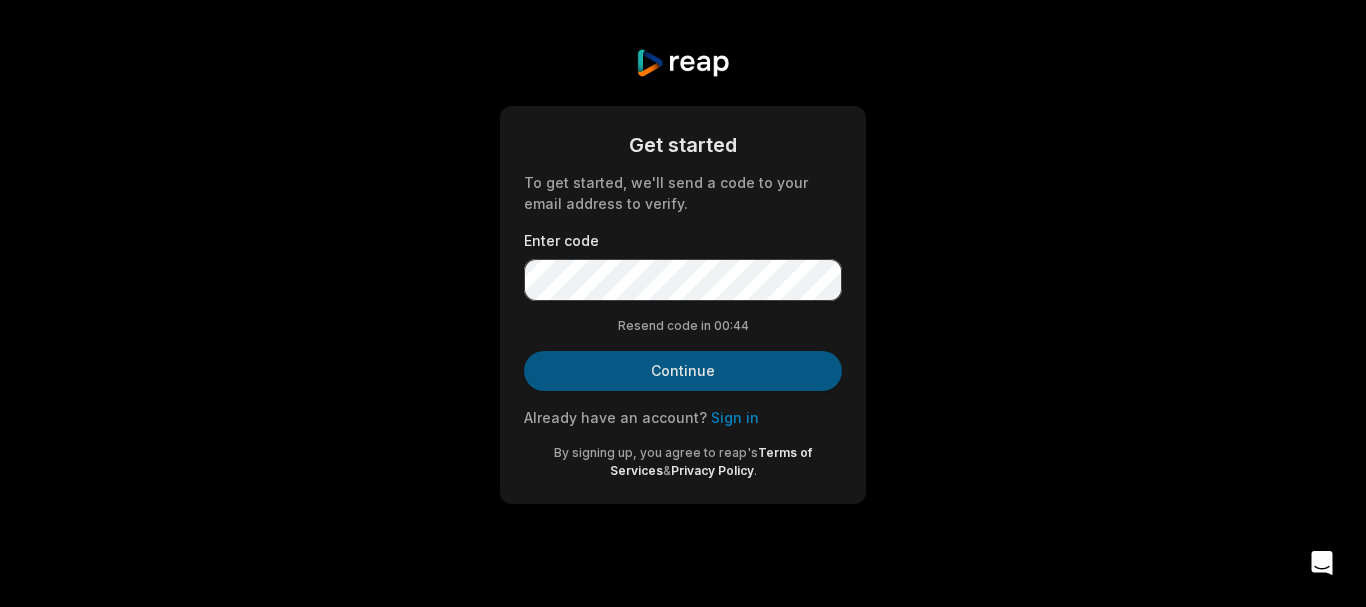 click on "Continue" at bounding box center (683, 371) 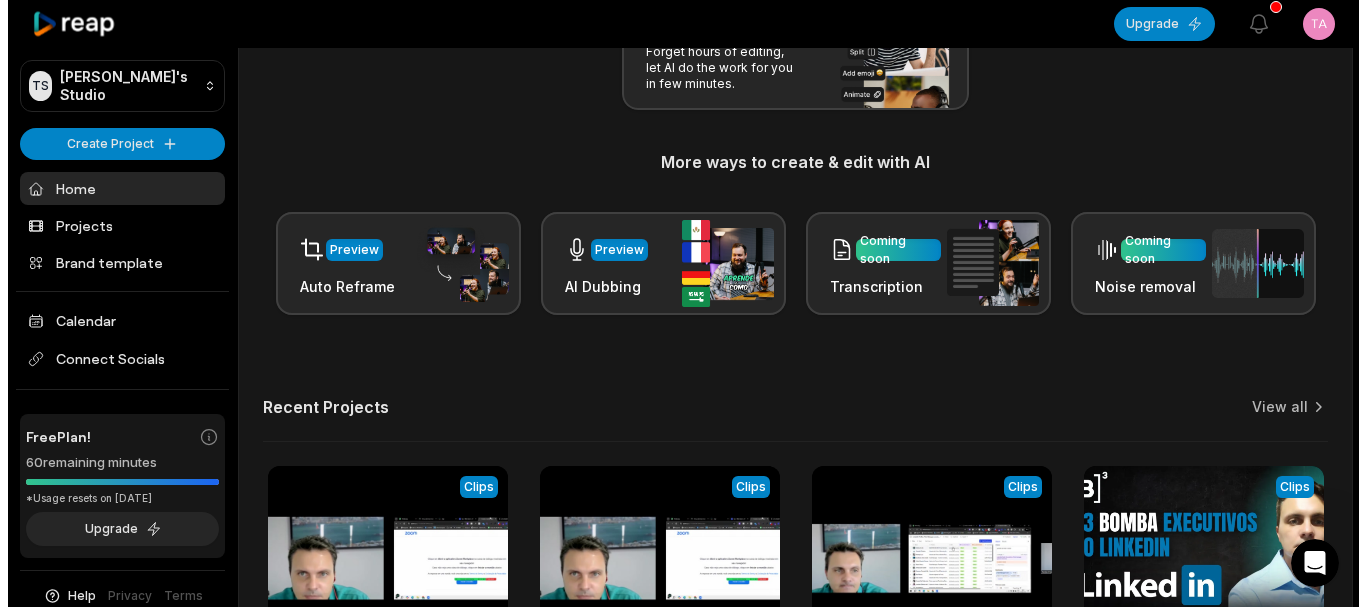 scroll, scrollTop: 200, scrollLeft: 0, axis: vertical 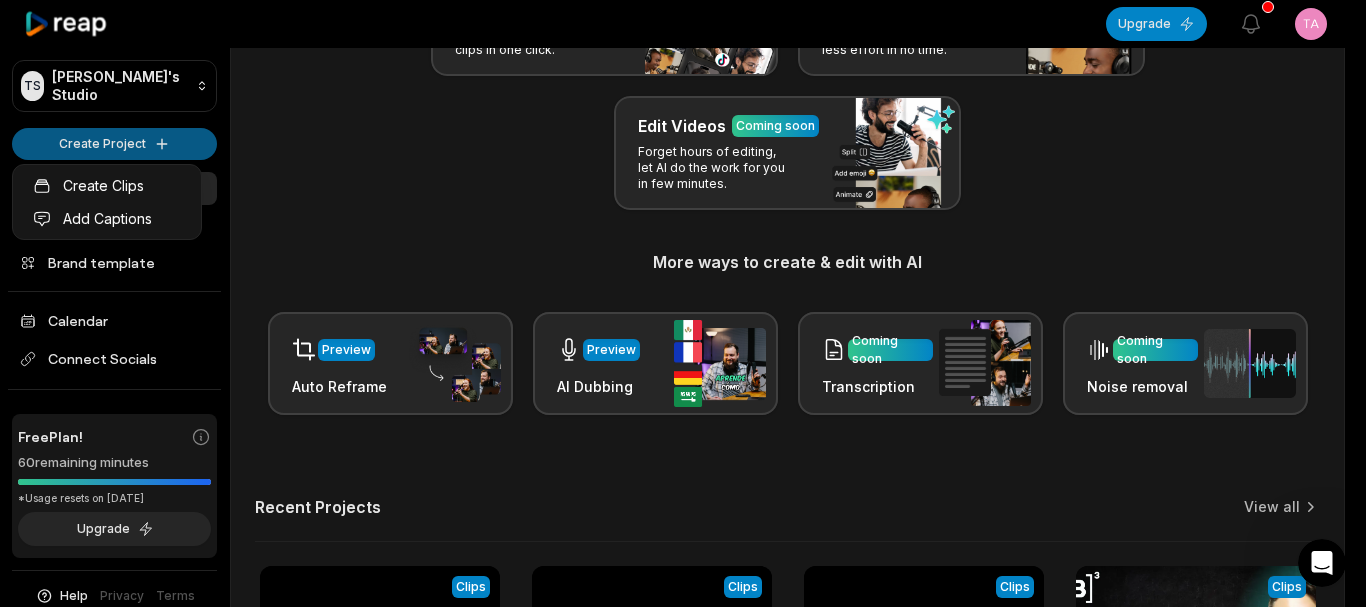 click on "TS Tarles's Studio Create Project Home Projects Brand template Calendar Connect Socials Free  Plan! 60  remaining minutes *Usage resets on August 1, 2025 Upgrade Help Privacy Terms Open sidebar Upgrade View notifications Open user menu   Let's Get Started! Generate Clips From long videos generate social ready clips in one click. Add Captions Add captions to your clips, reels, stories with less effort in no time. Edit Videos Coming soon Forget hours of editing, let AI do the work for you in few minutes. More ways to create & edit with AI Preview Auto Reframe Preview AI Dubbing Coming soon Transcription Coming soon Noise removal Recent Projects View all View Clips Clips 02:25 video1518523555 Open options a month ago View Clips Clips 02:25 video1518523555 Open options a month ago View Clips Clips 02:42 video1605175177 Open options a month ago View Clips Clips 03:15 B3 bomba executivos no LinkedIn Open options a month ago Made with   in San Francisco Create Clips Add Captions" at bounding box center [683, 103] 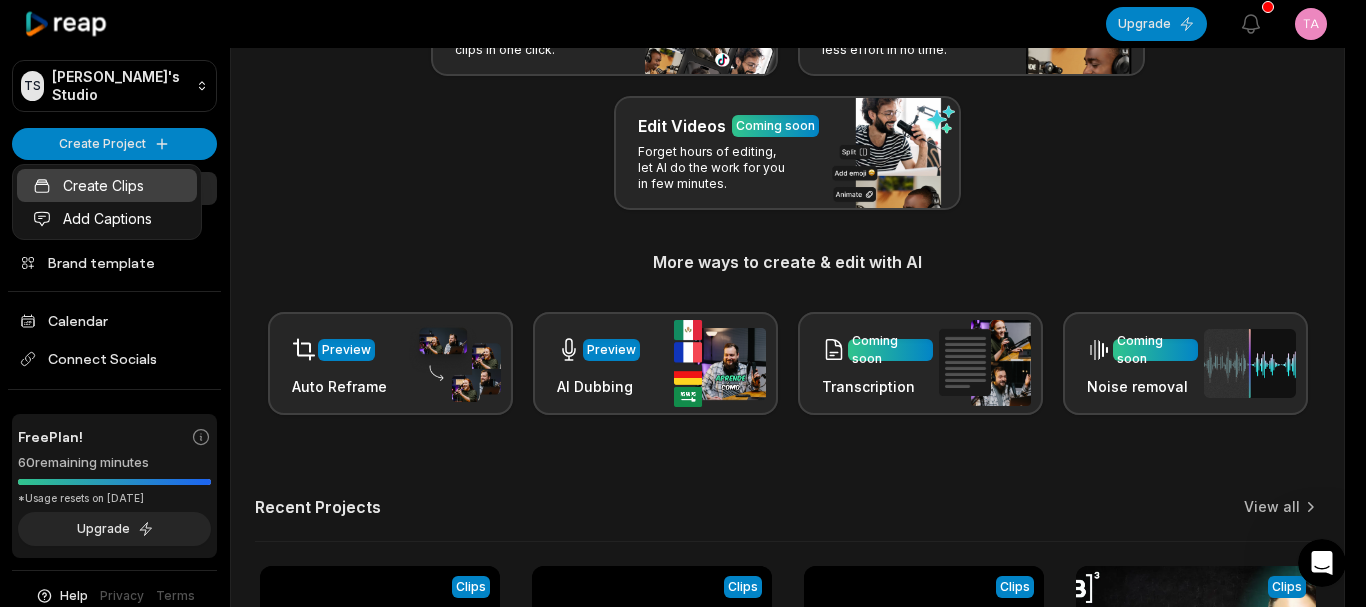click on "Create Clips" at bounding box center (107, 185) 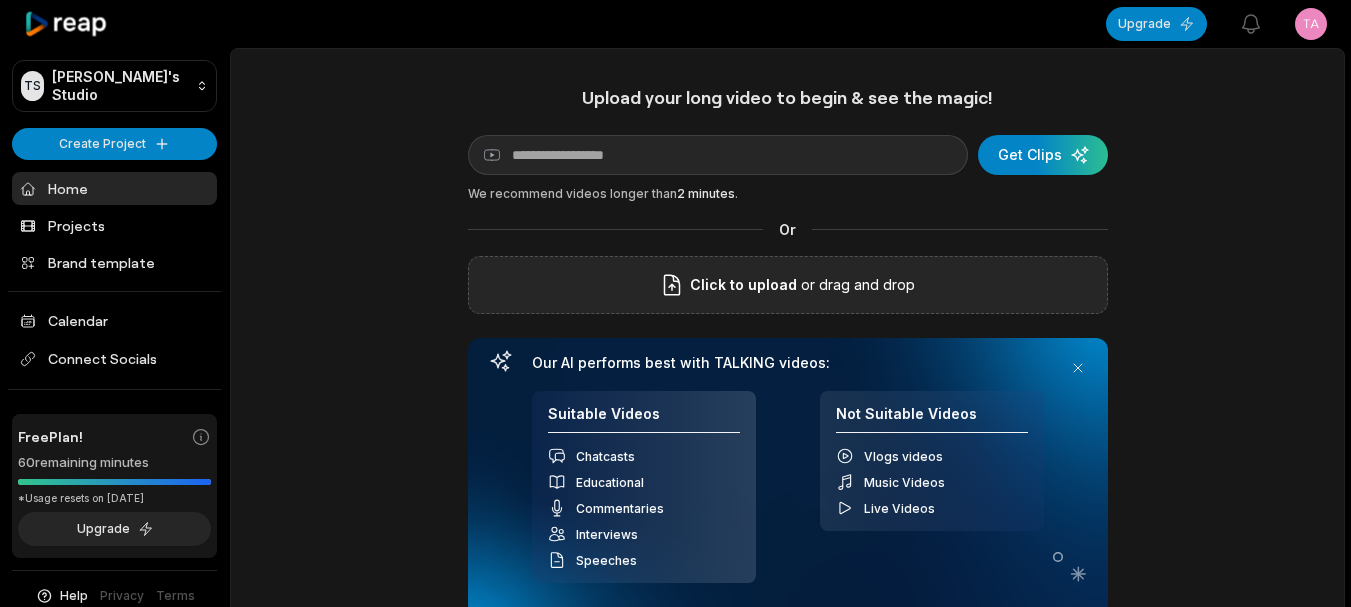 scroll, scrollTop: 0, scrollLeft: 0, axis: both 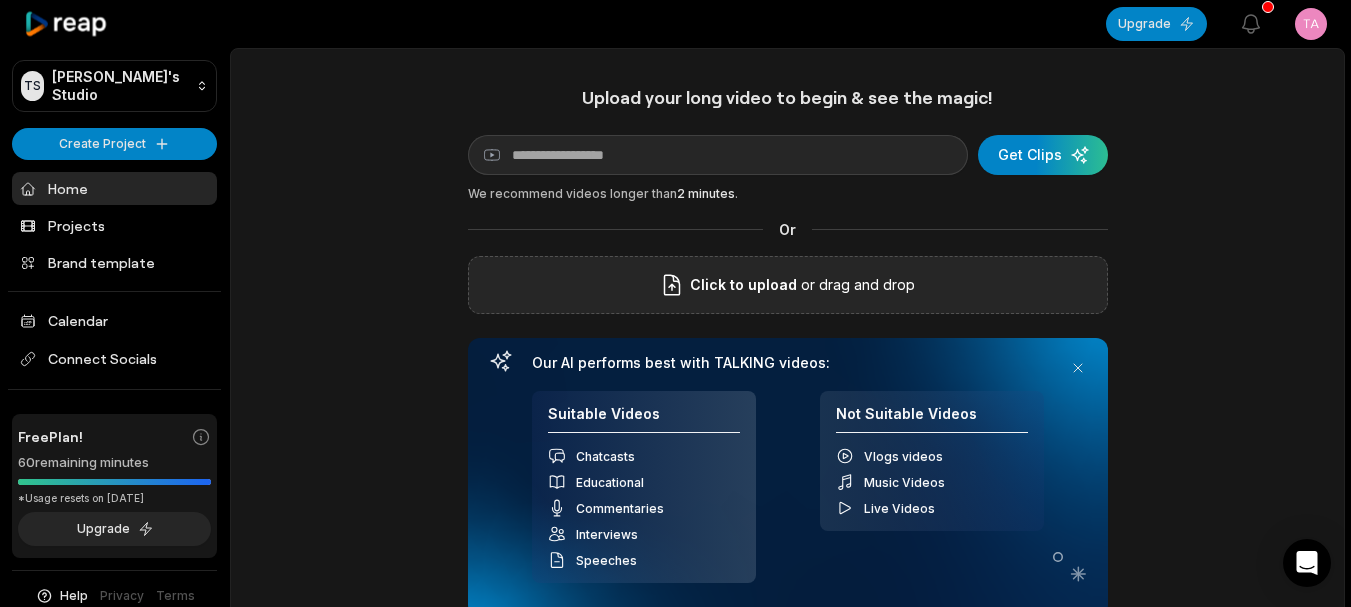 click on "Click to upload" at bounding box center [743, 285] 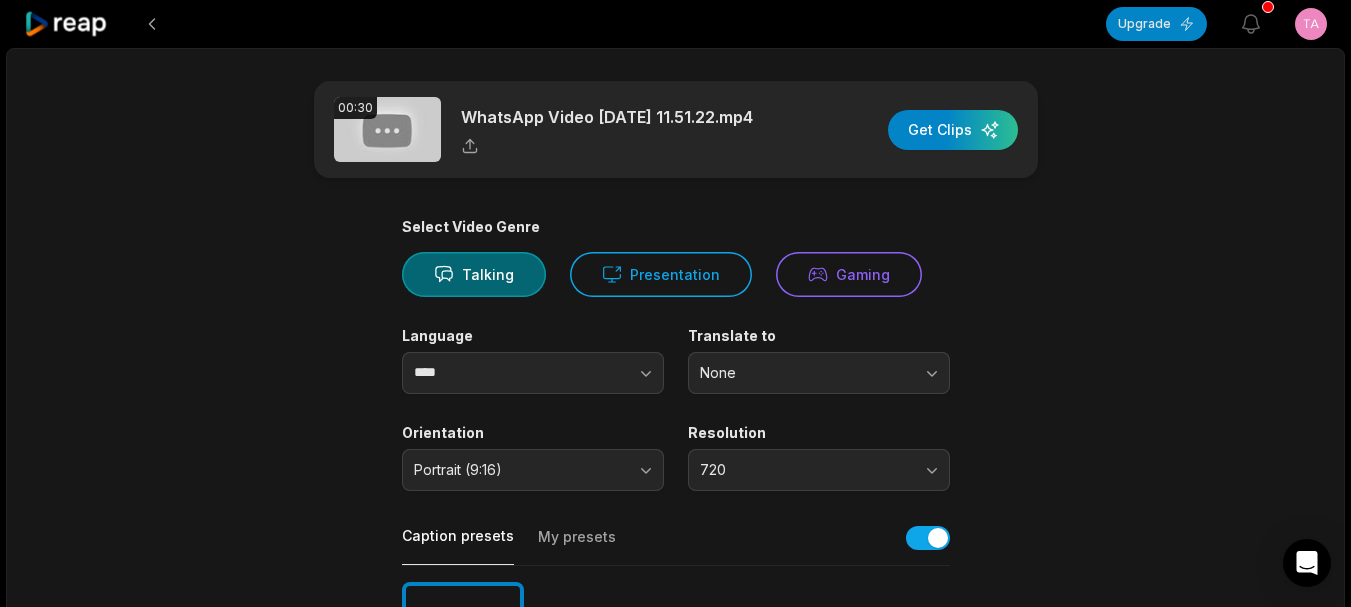 scroll, scrollTop: 100, scrollLeft: 0, axis: vertical 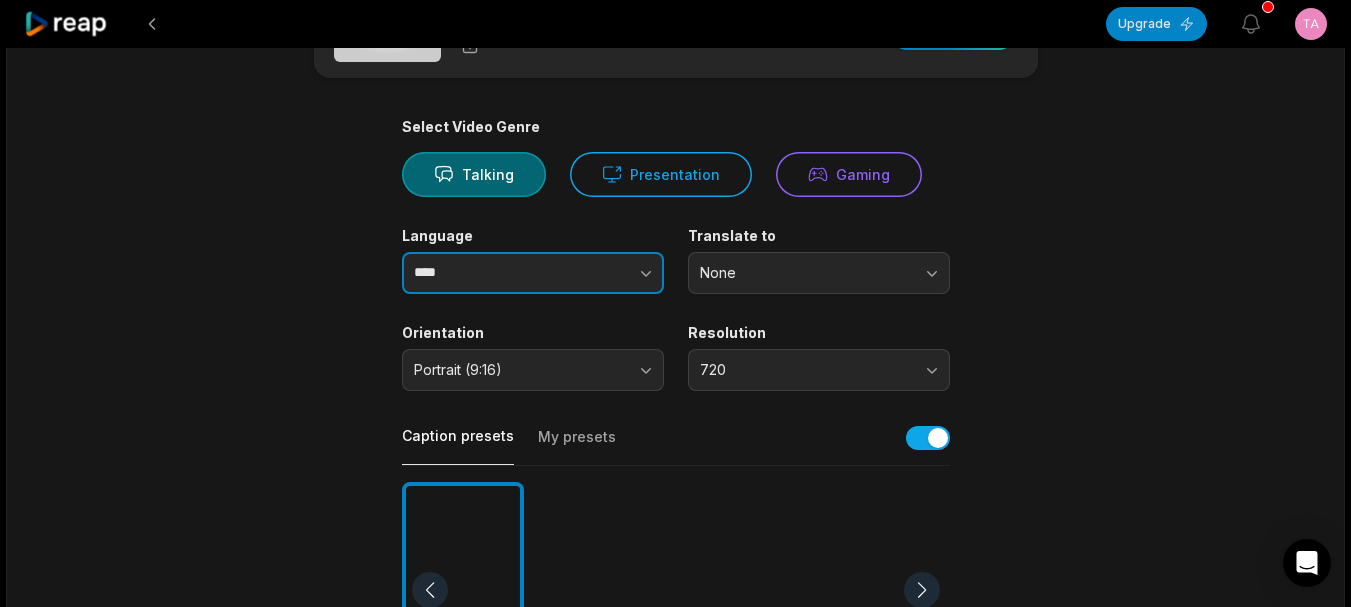 click on "****" at bounding box center [533, 273] 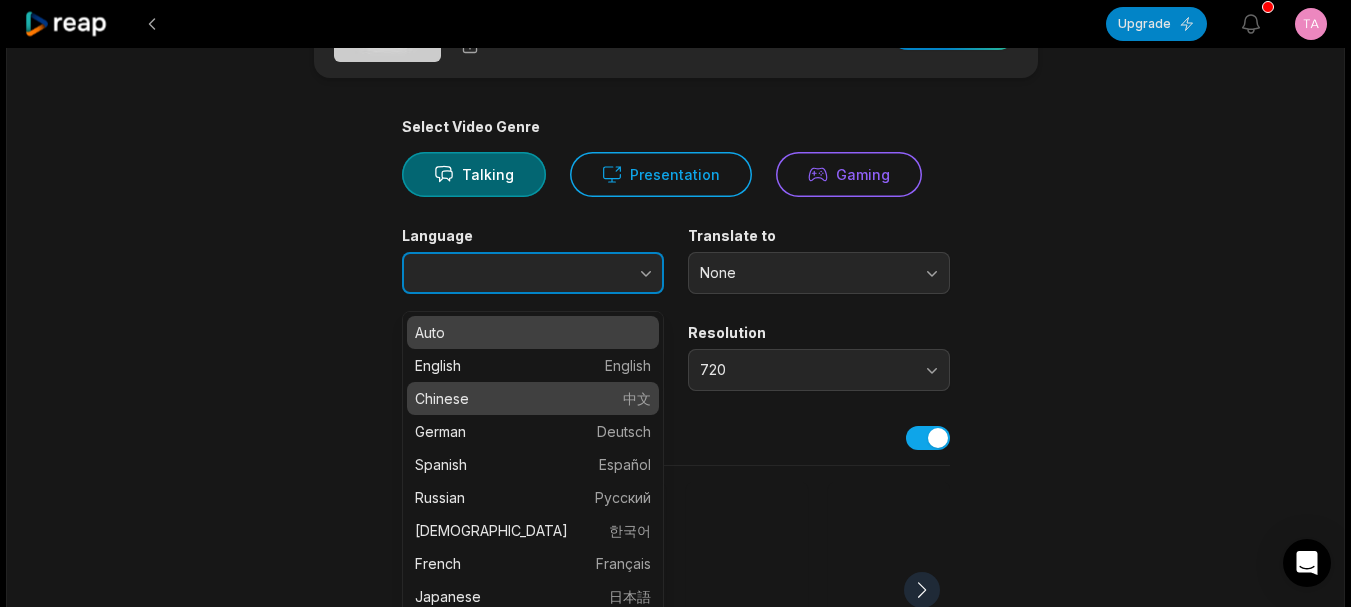scroll, scrollTop: 200, scrollLeft: 0, axis: vertical 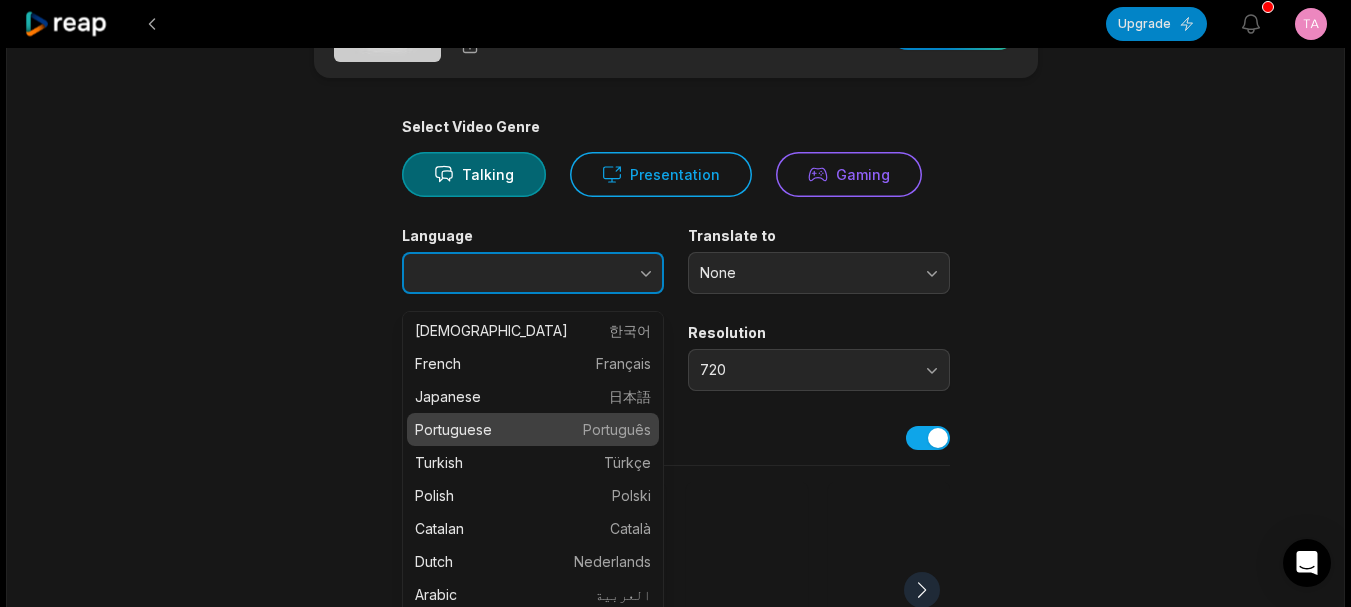 type on "**********" 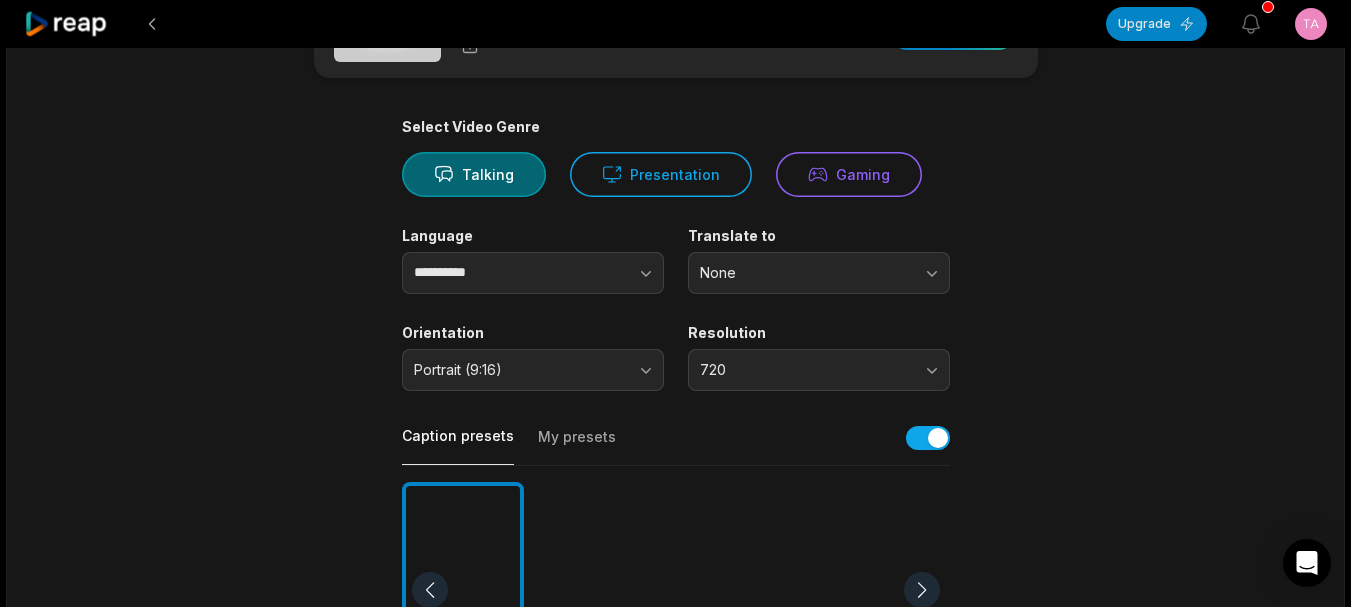 click on "**********" at bounding box center [676, 657] 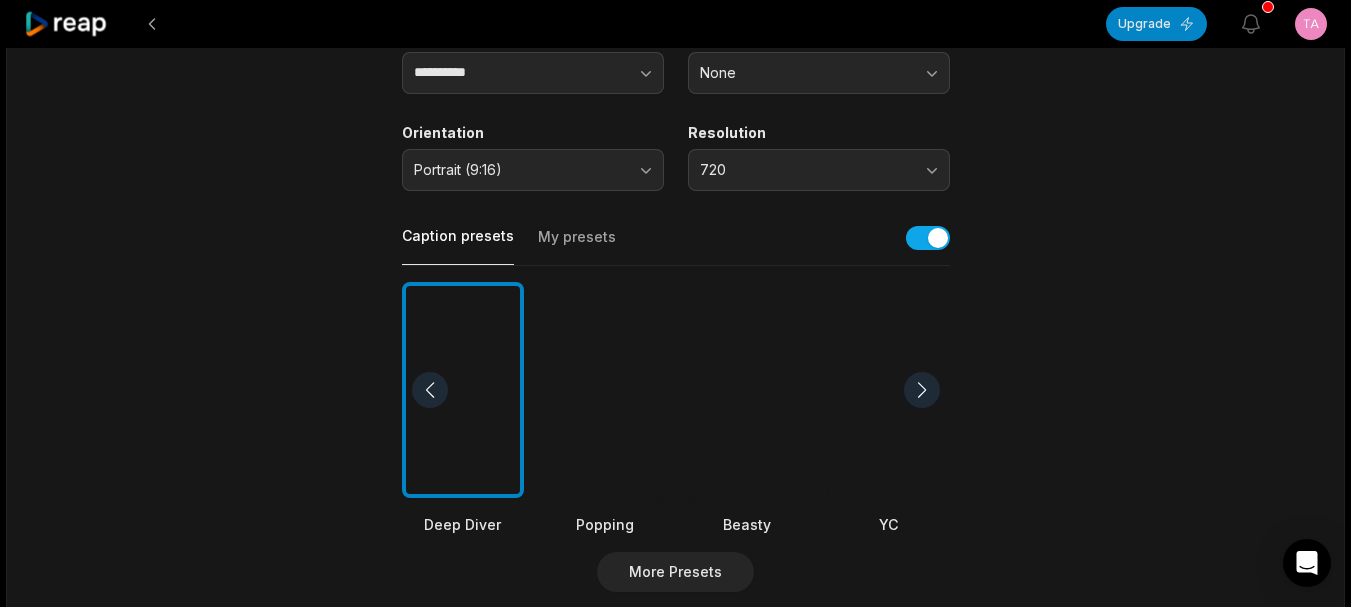 scroll, scrollTop: 100, scrollLeft: 0, axis: vertical 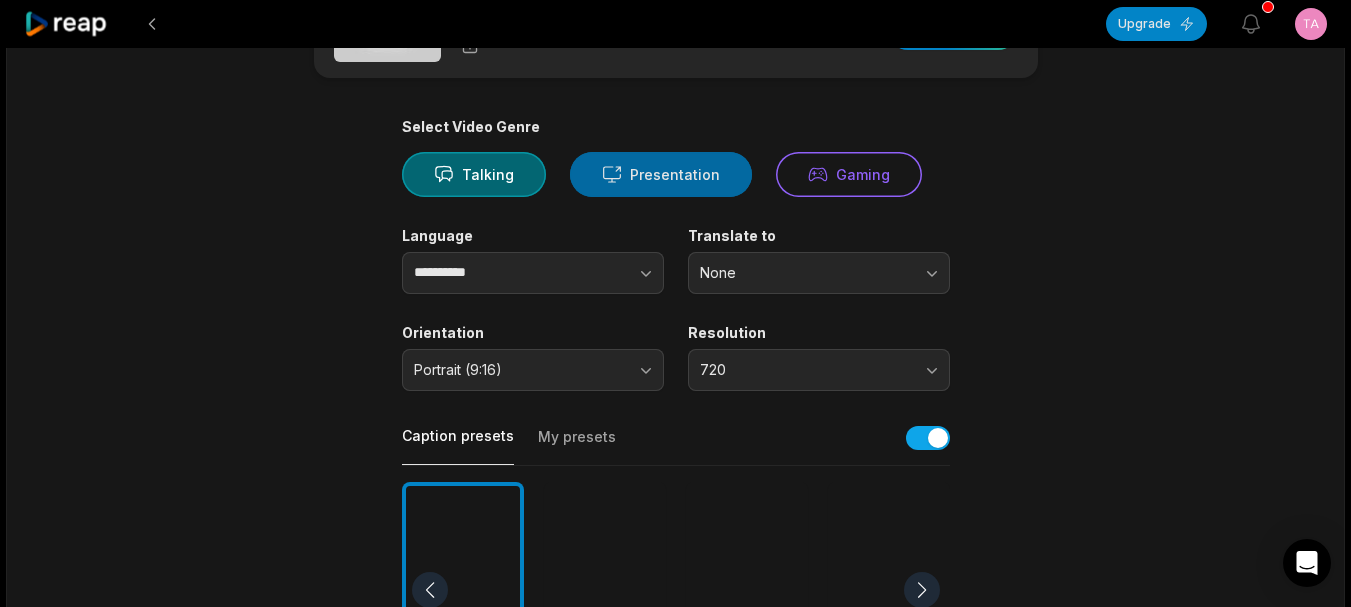 click on "Presentation" at bounding box center (661, 174) 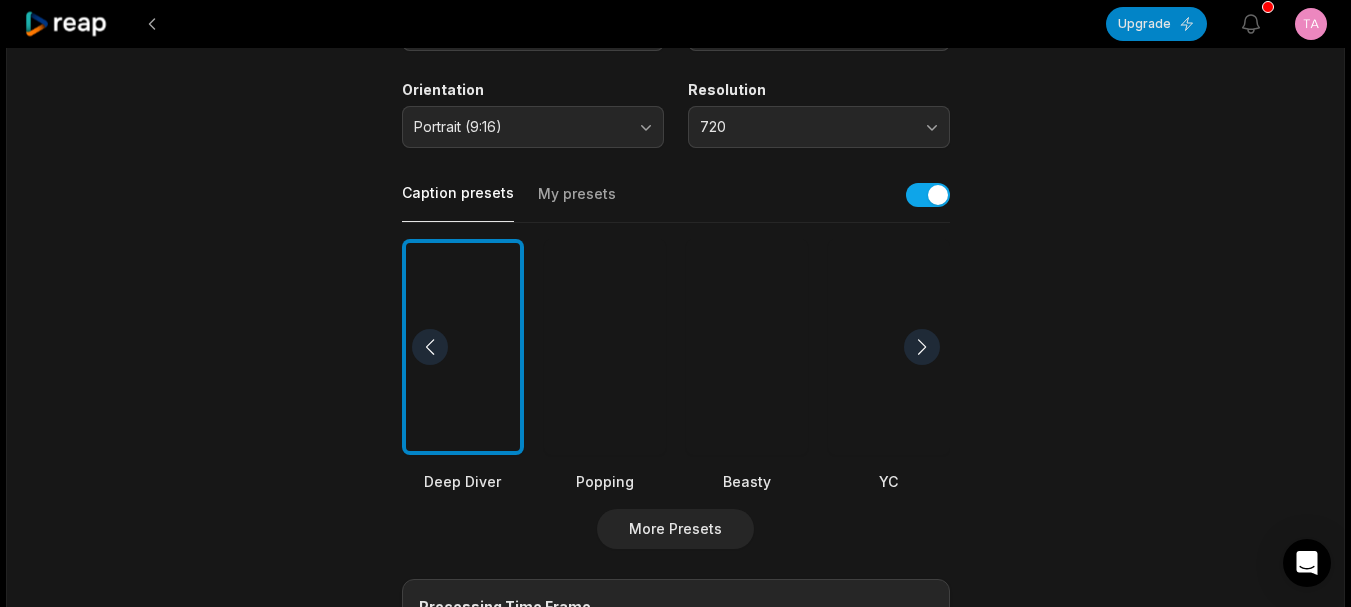 scroll, scrollTop: 0, scrollLeft: 0, axis: both 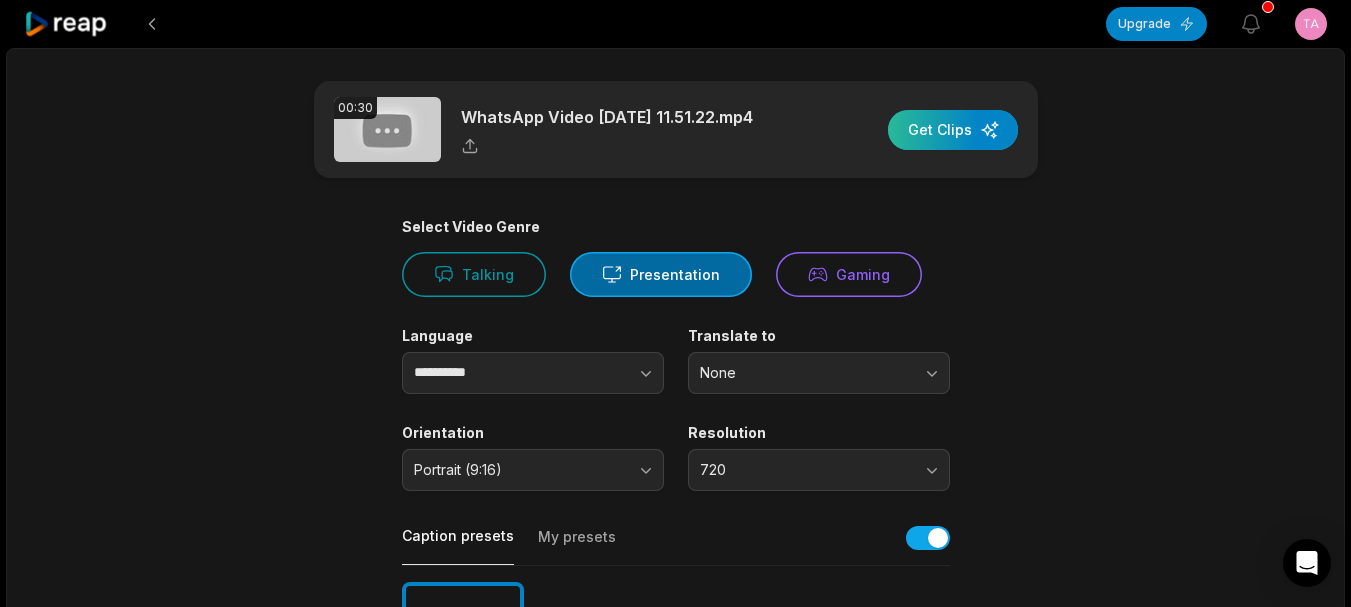 click at bounding box center [953, 130] 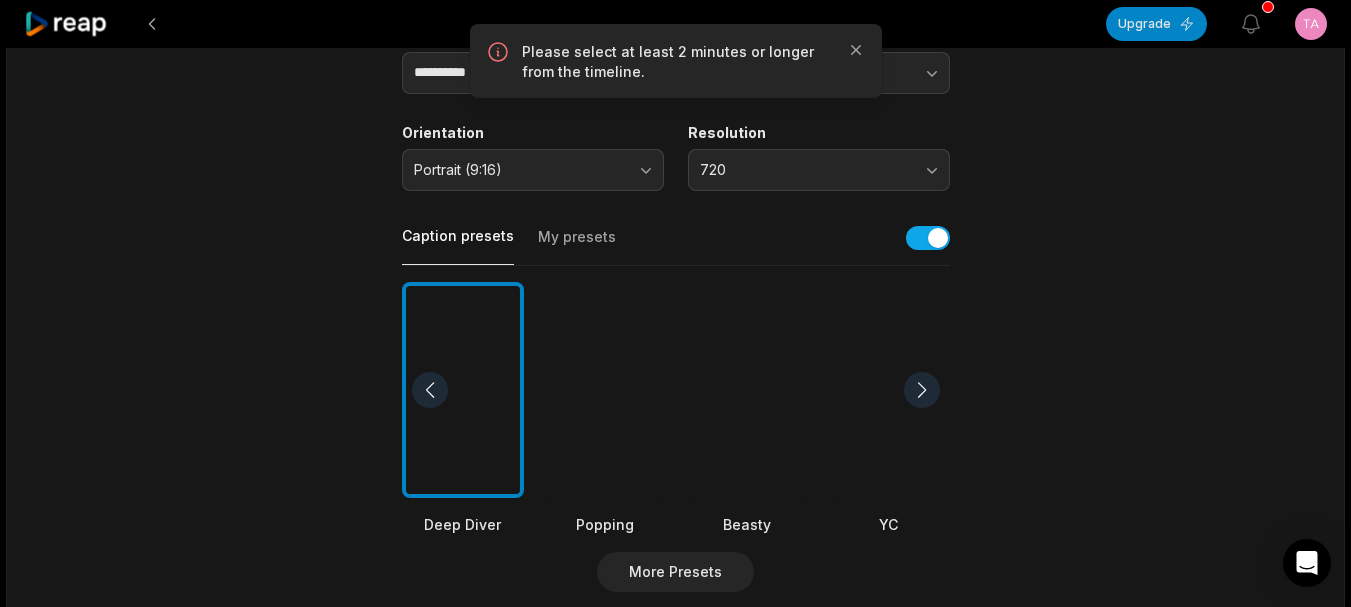 scroll, scrollTop: 0, scrollLeft: 0, axis: both 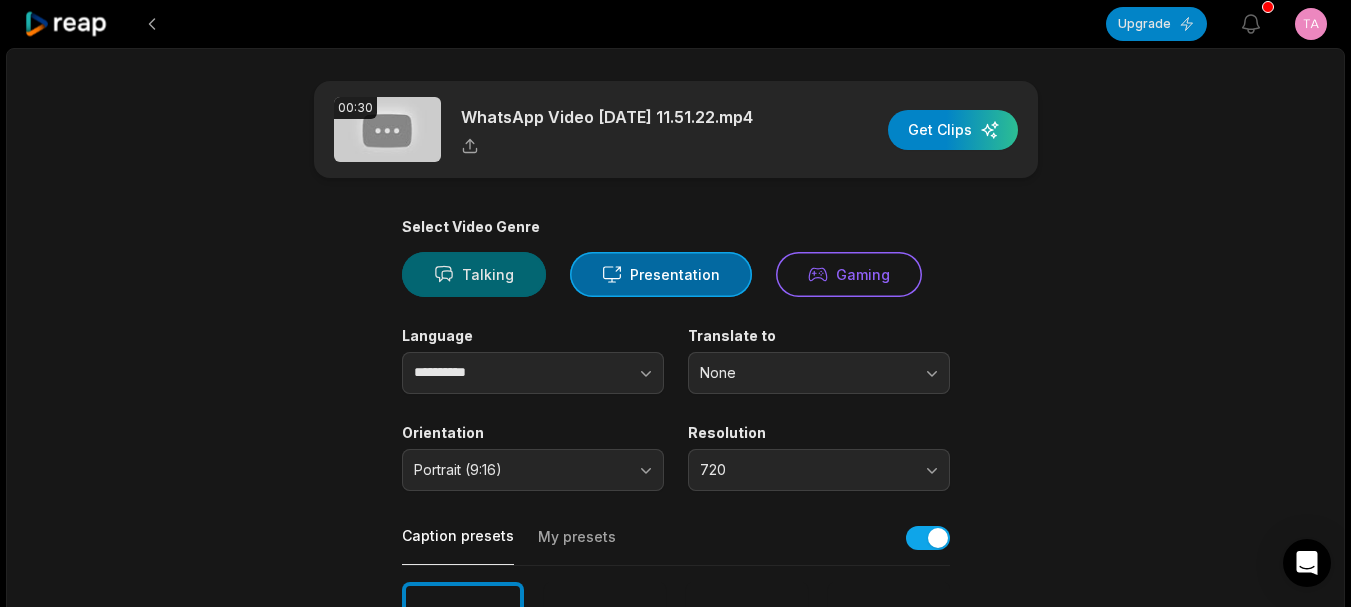 click on "Talking" at bounding box center [474, 274] 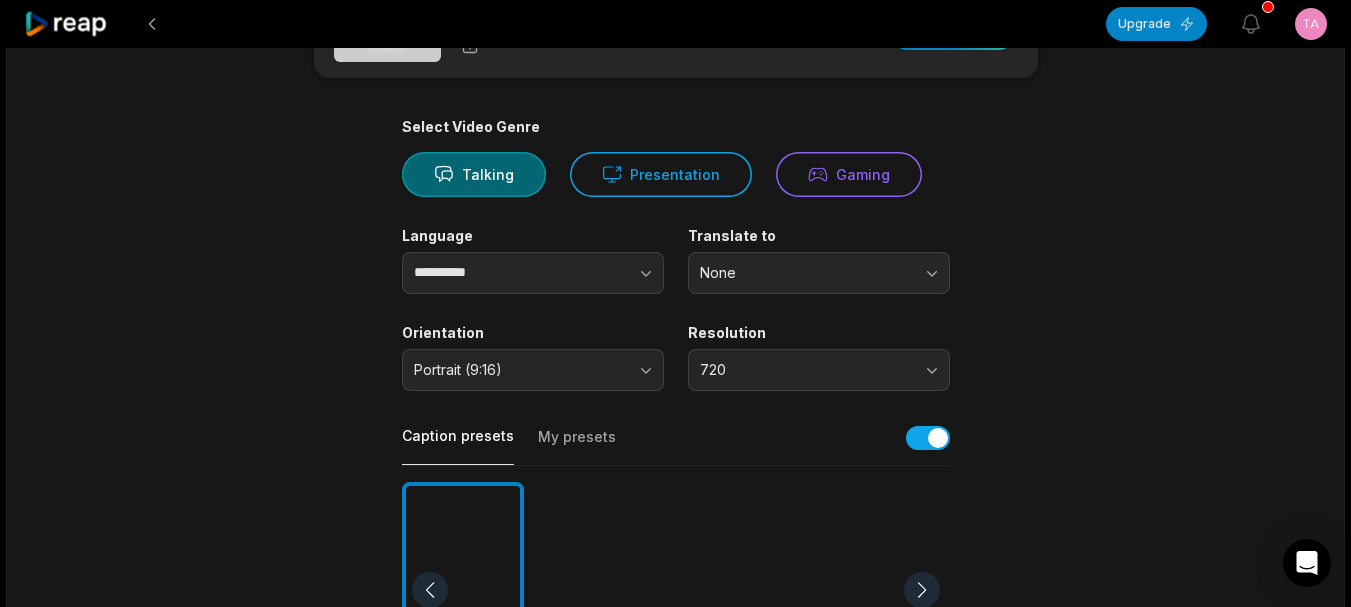 scroll, scrollTop: 300, scrollLeft: 0, axis: vertical 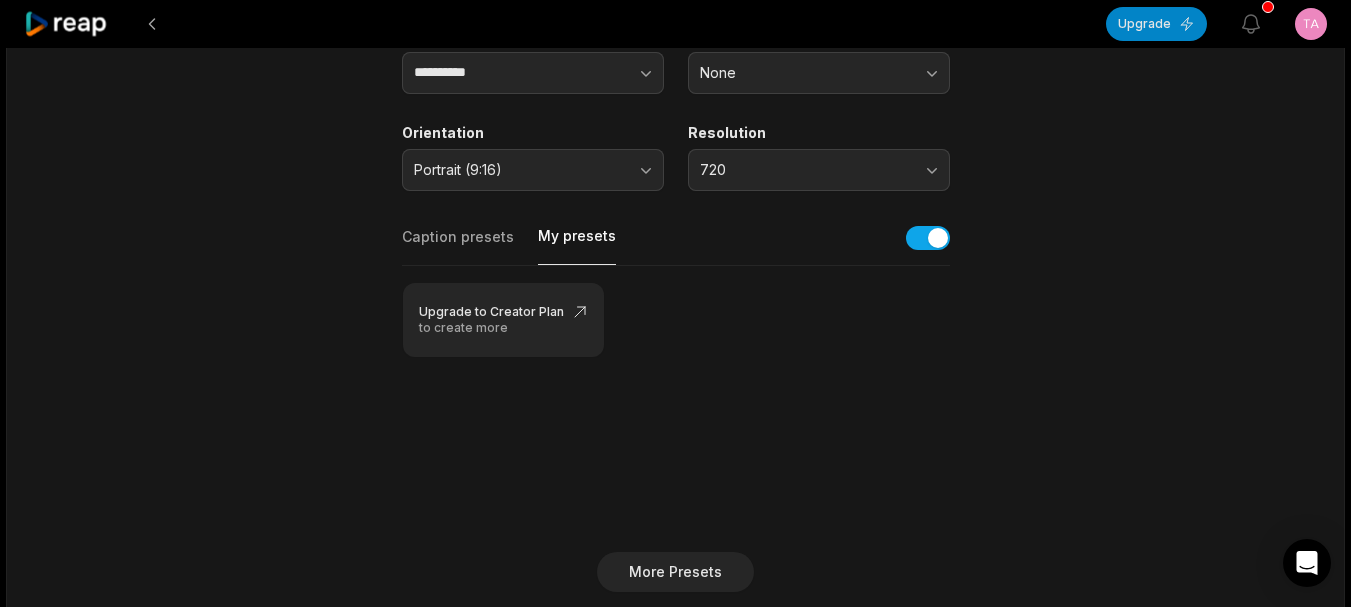click on "My presets" at bounding box center [577, 245] 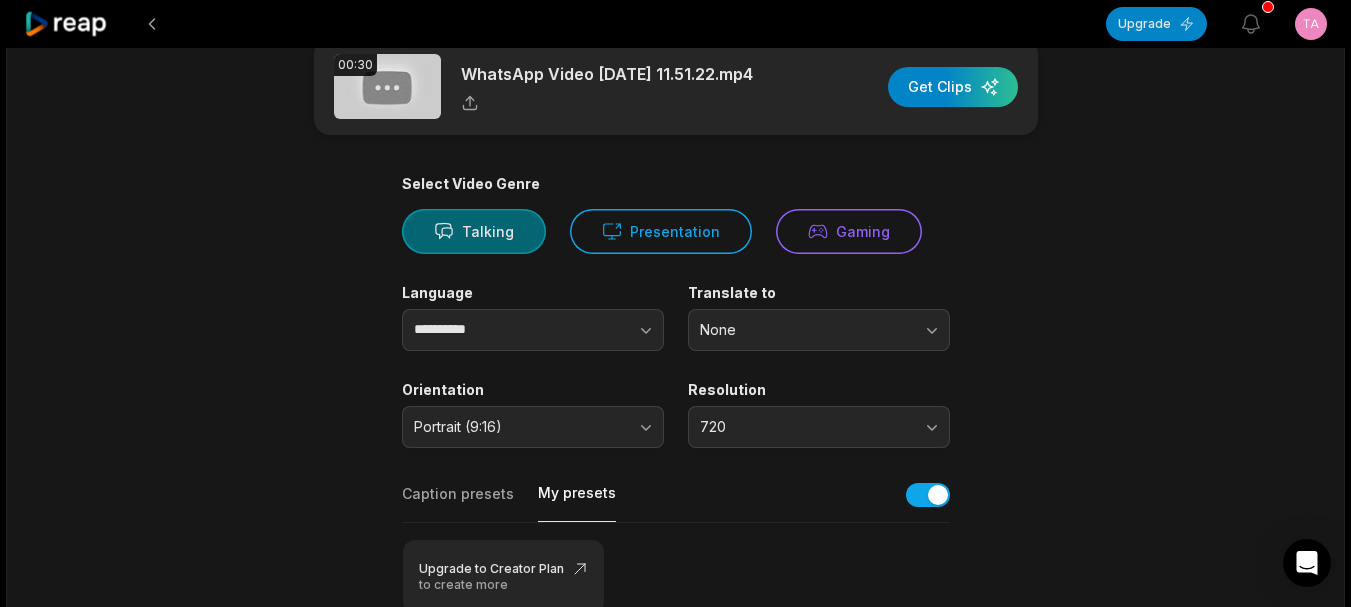 scroll, scrollTop: 0, scrollLeft: 0, axis: both 